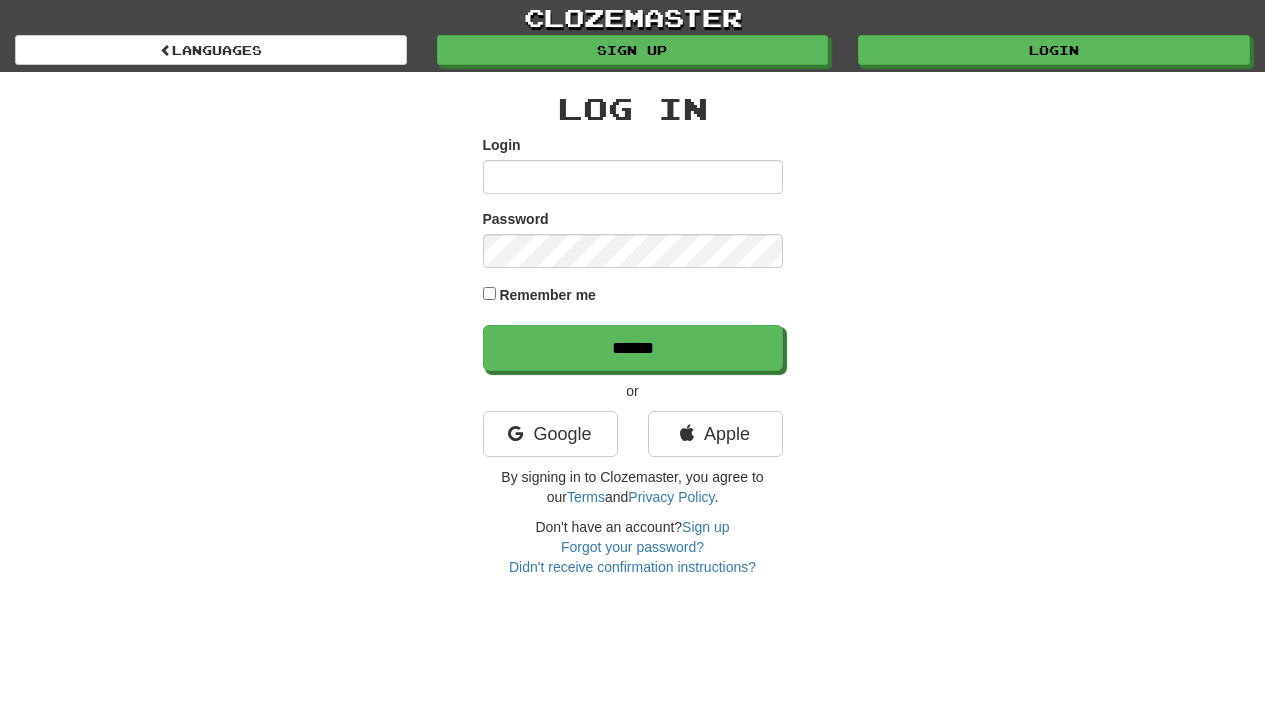 scroll, scrollTop: 0, scrollLeft: 0, axis: both 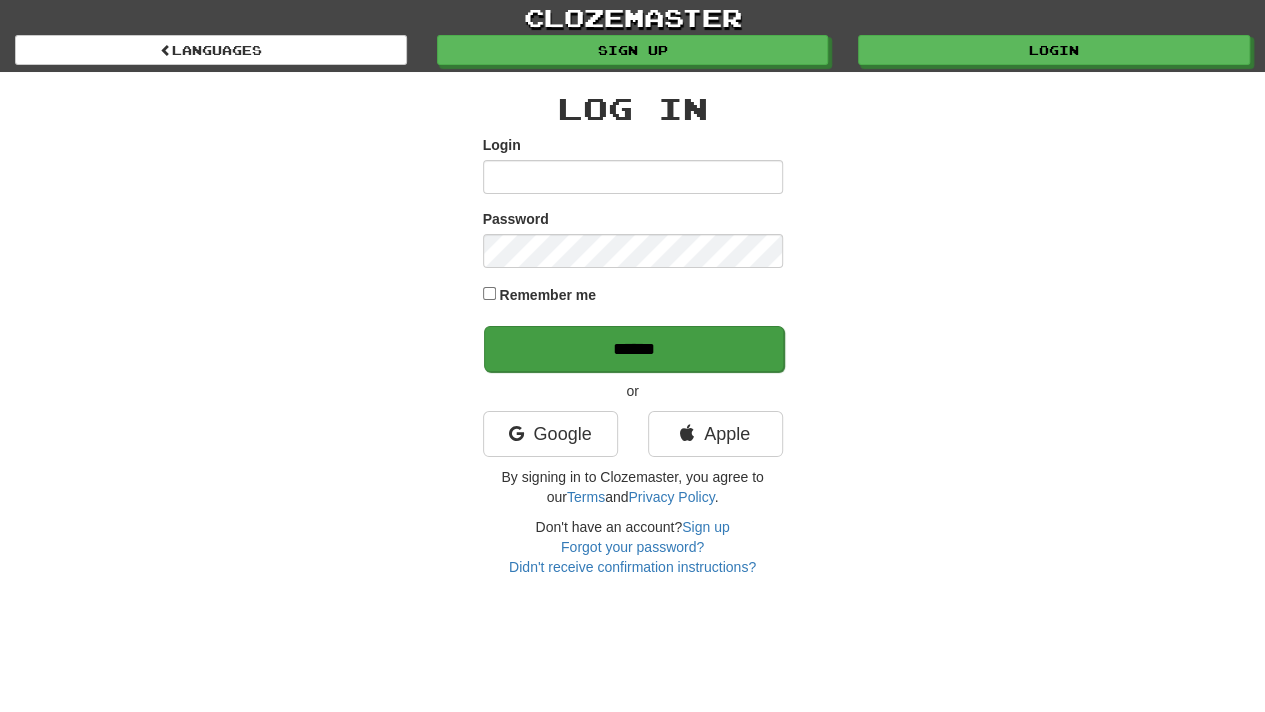 type on "**********" 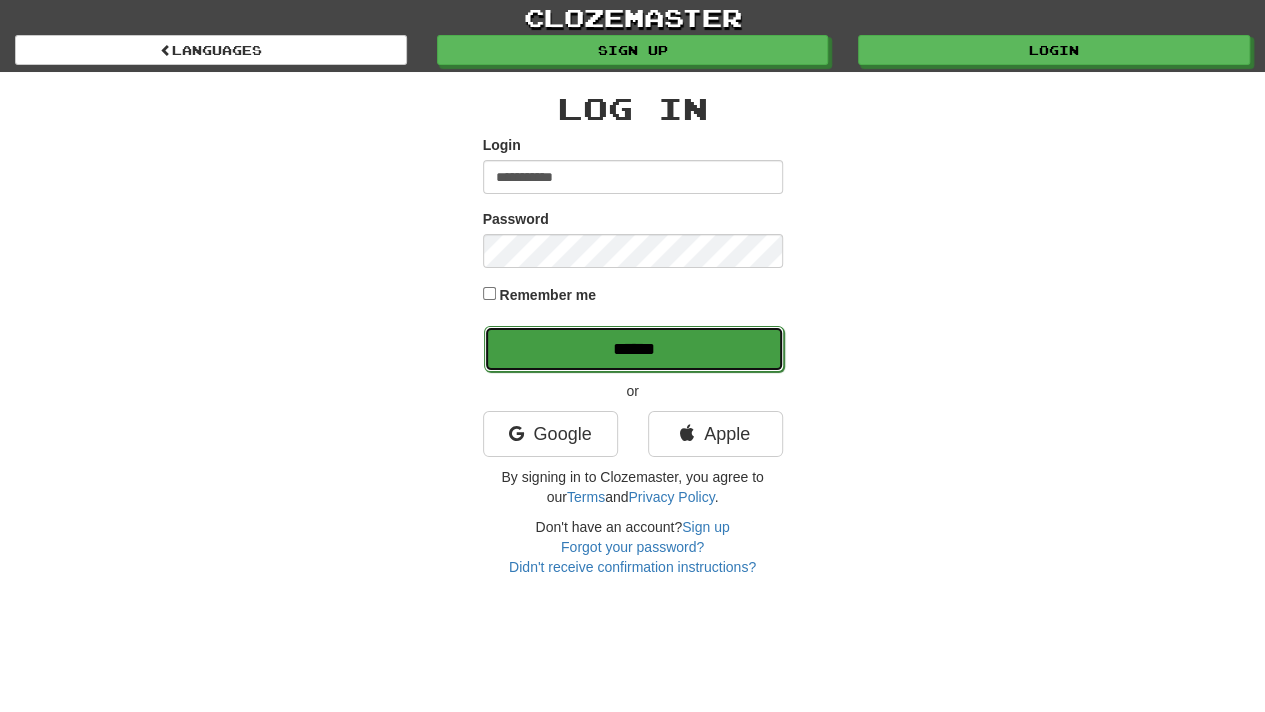 click on "******" at bounding box center (634, 349) 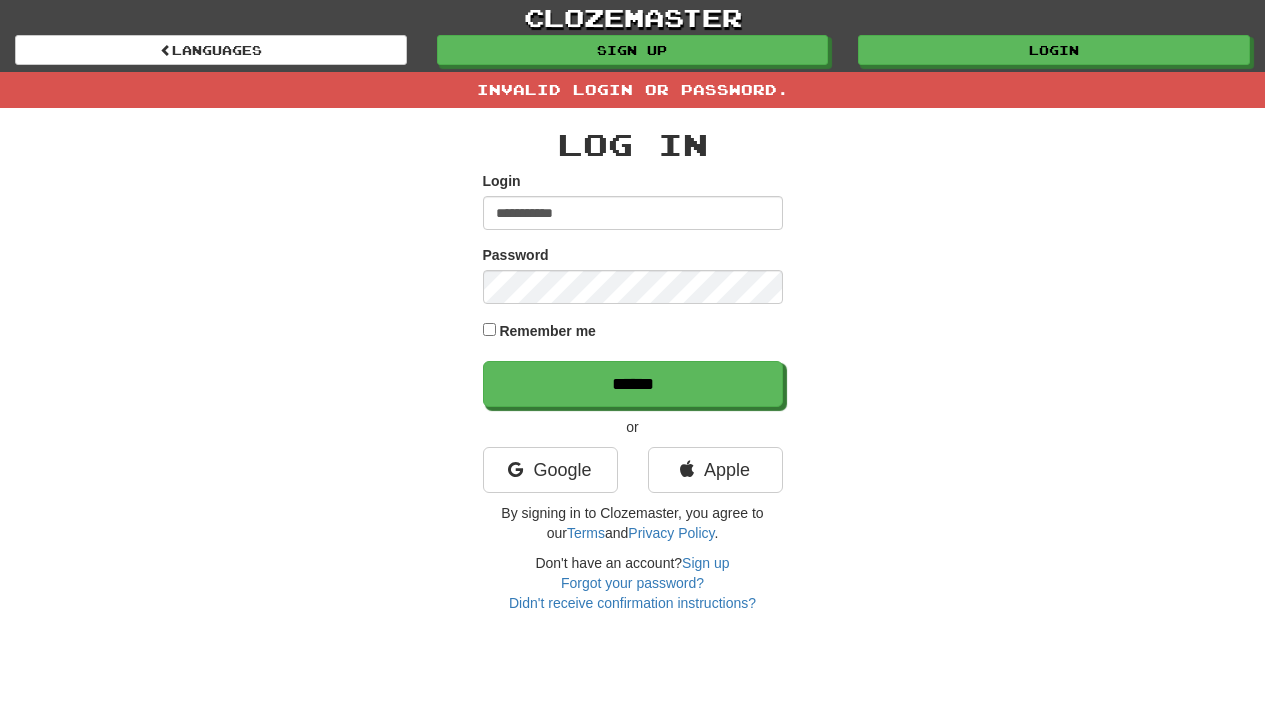 scroll, scrollTop: 0, scrollLeft: 0, axis: both 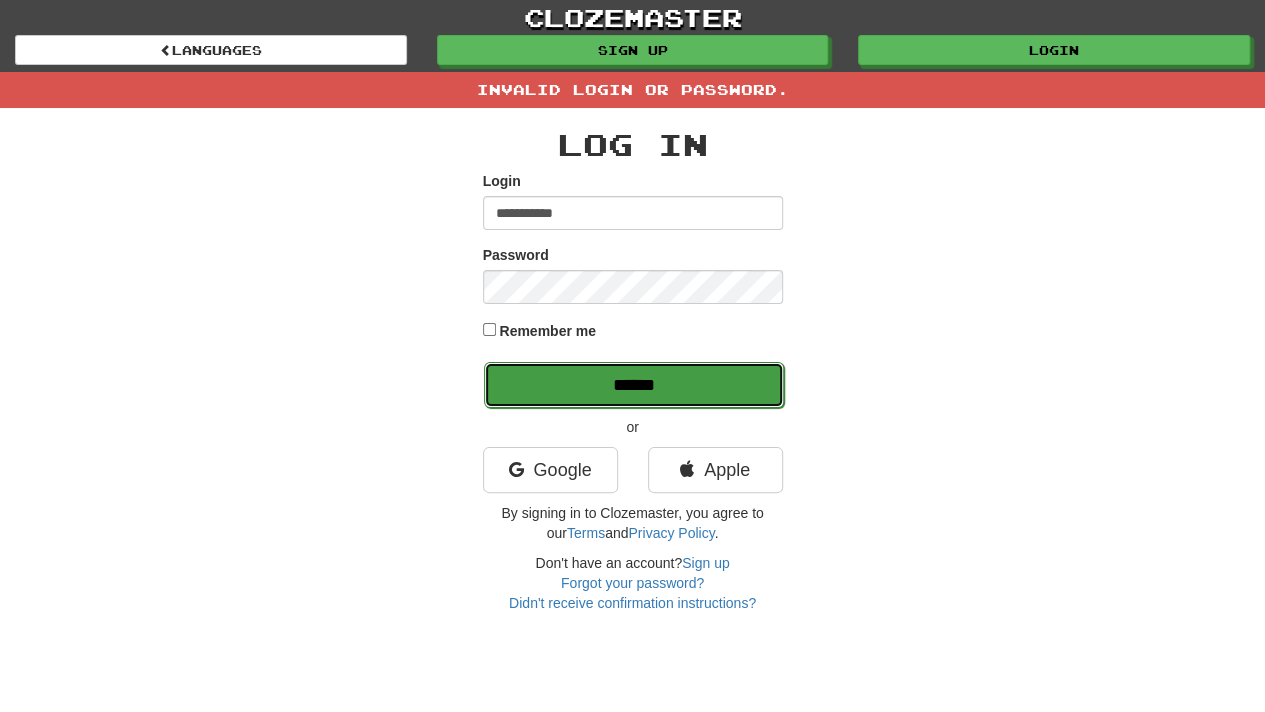 click on "******" at bounding box center (634, 385) 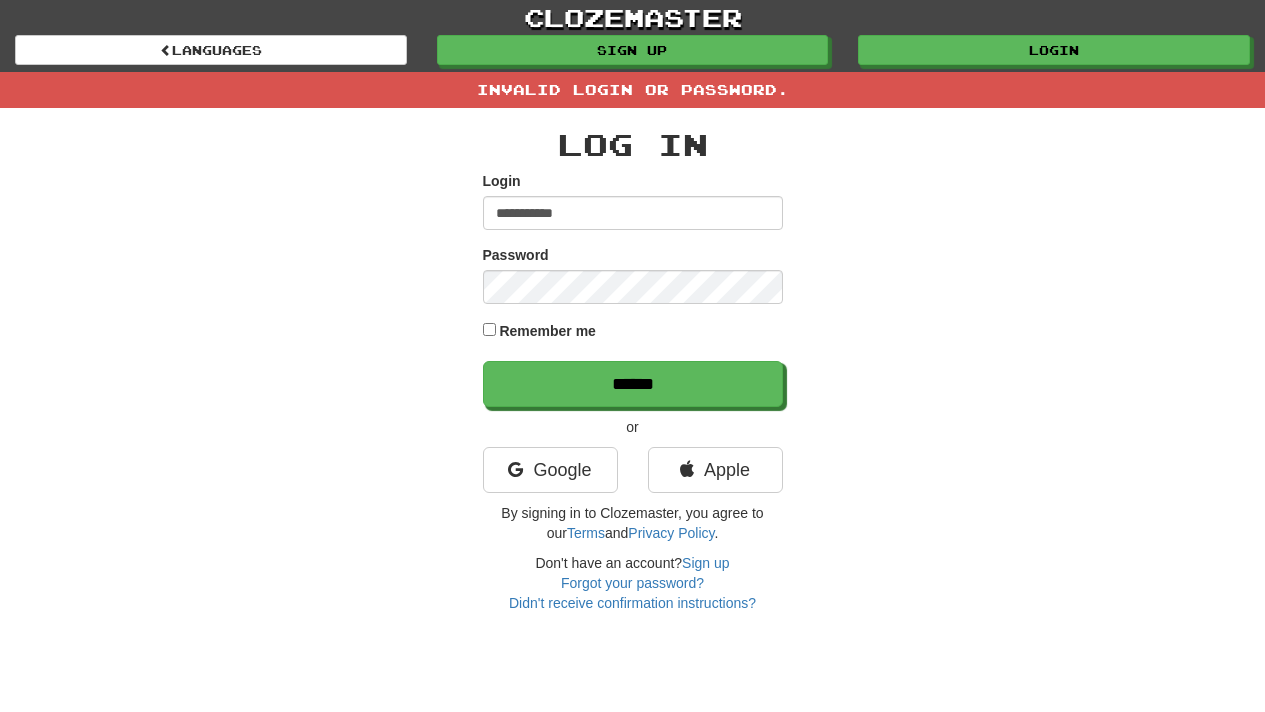 scroll, scrollTop: 0, scrollLeft: 0, axis: both 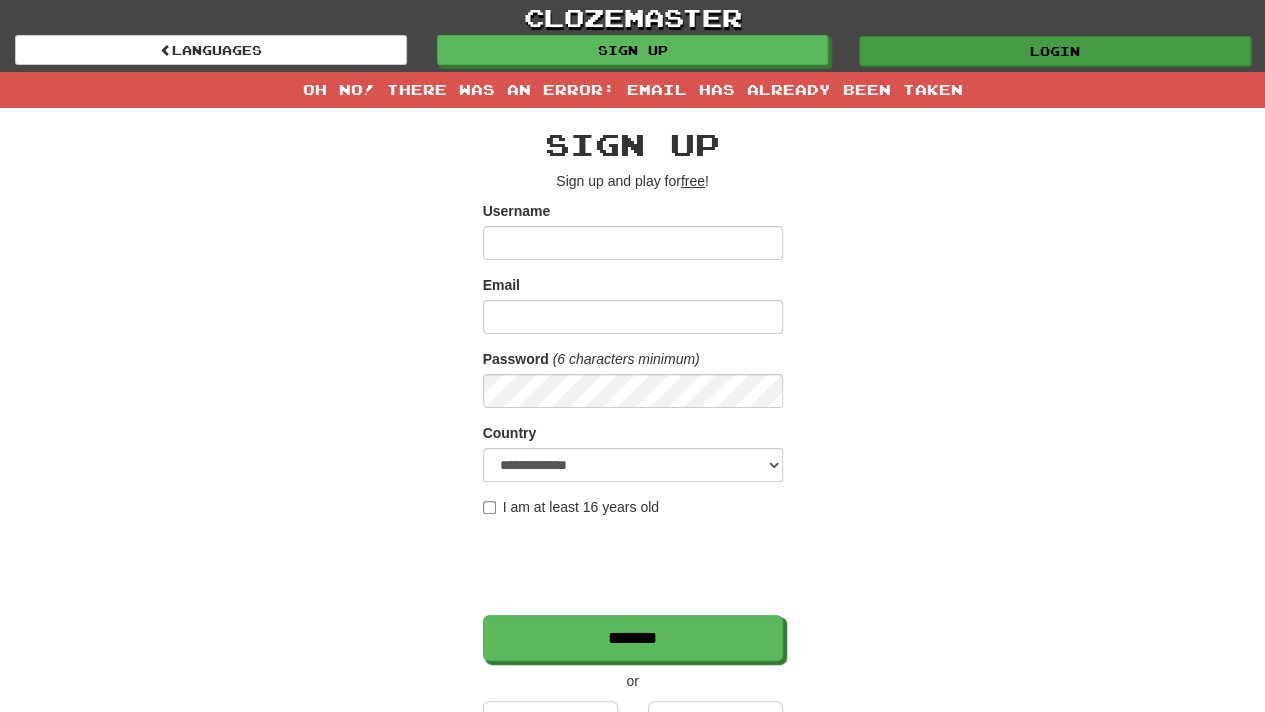 type on "**********" 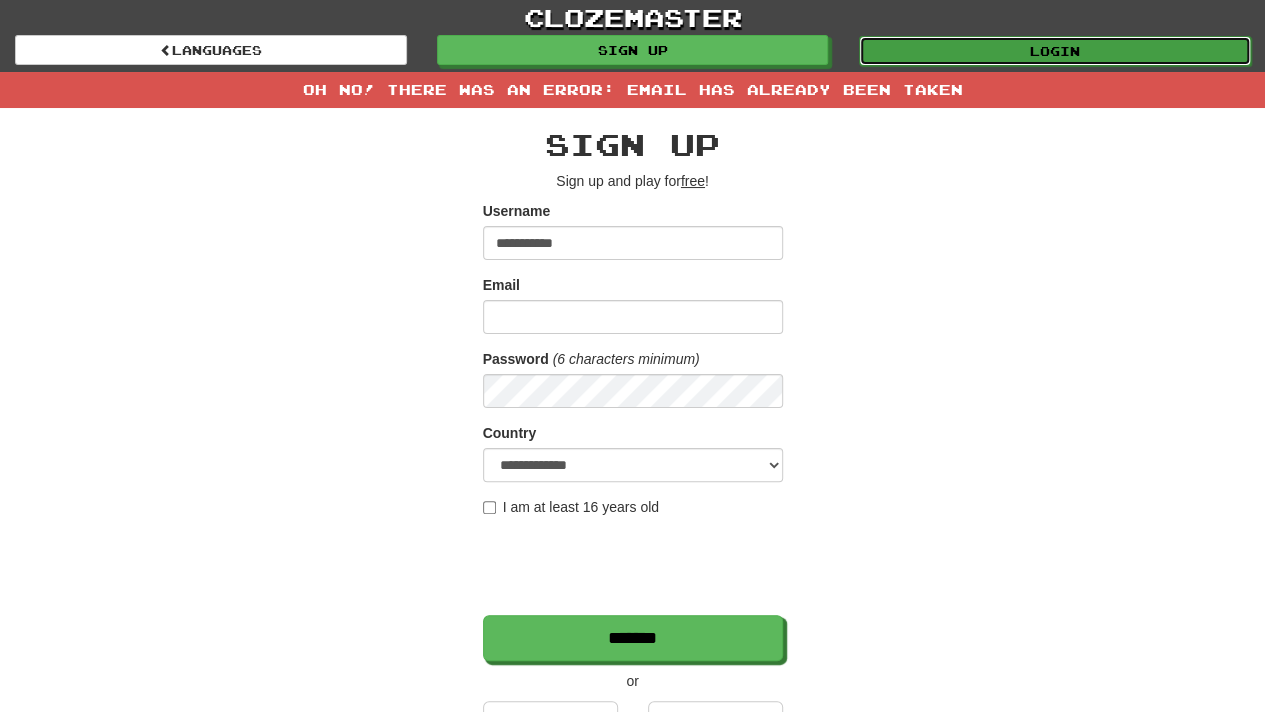 click on "Login" at bounding box center (1055, 51) 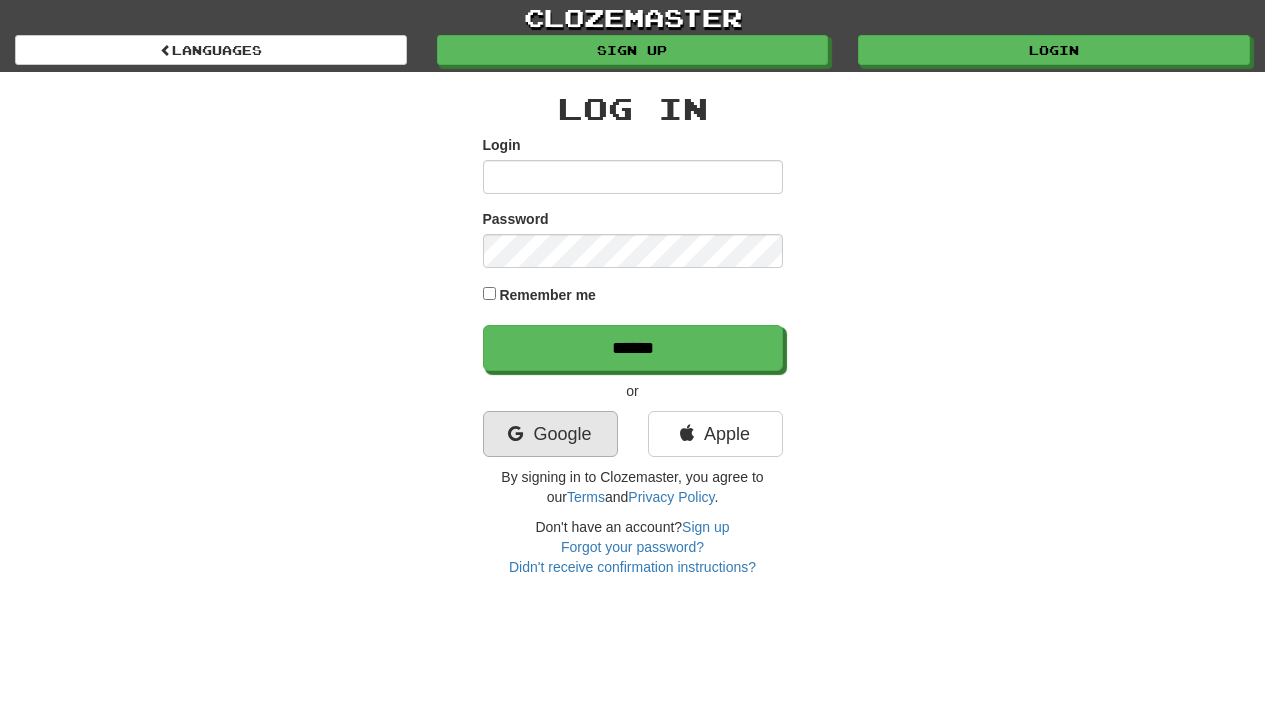 scroll, scrollTop: 0, scrollLeft: 0, axis: both 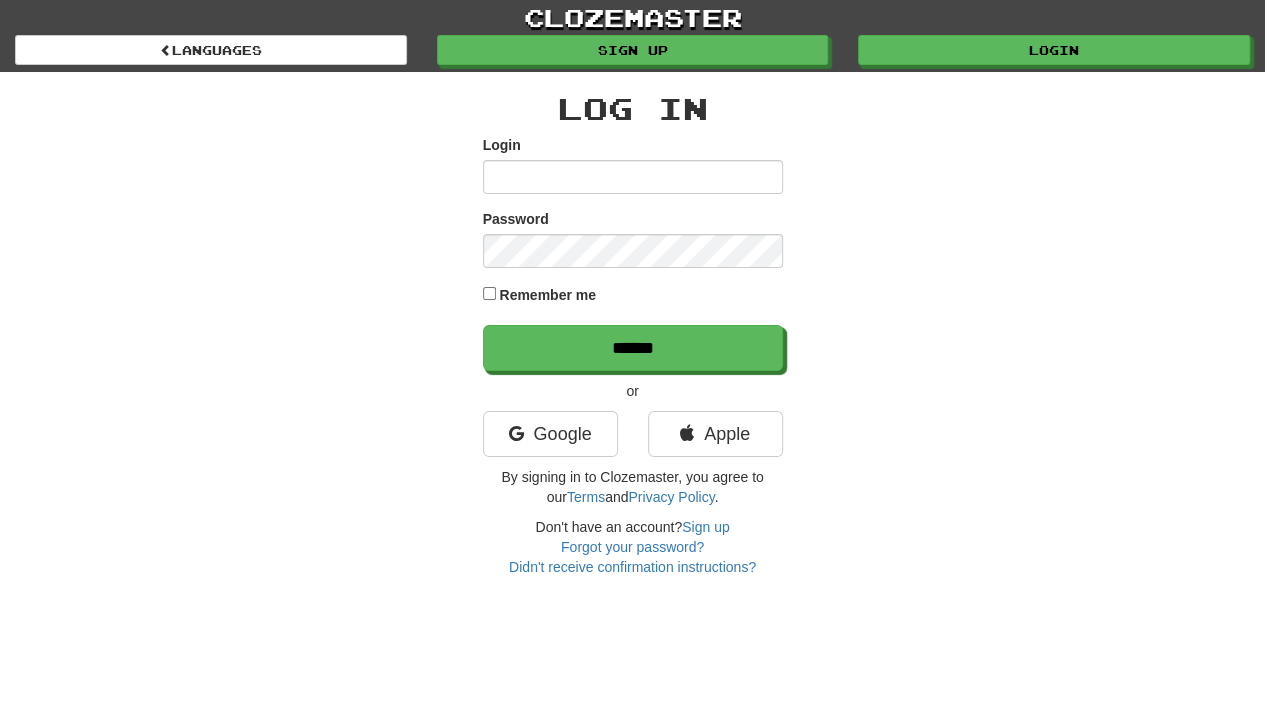 type on "**********" 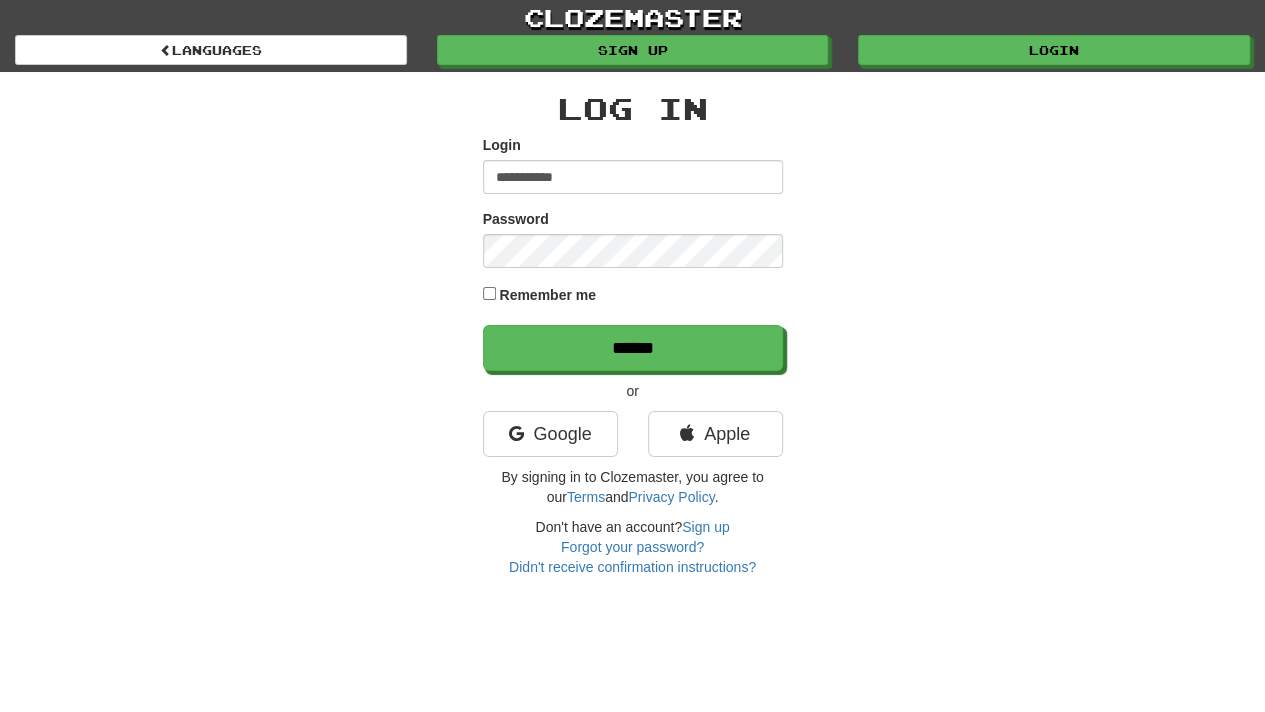click on "Google" at bounding box center (550, 439) 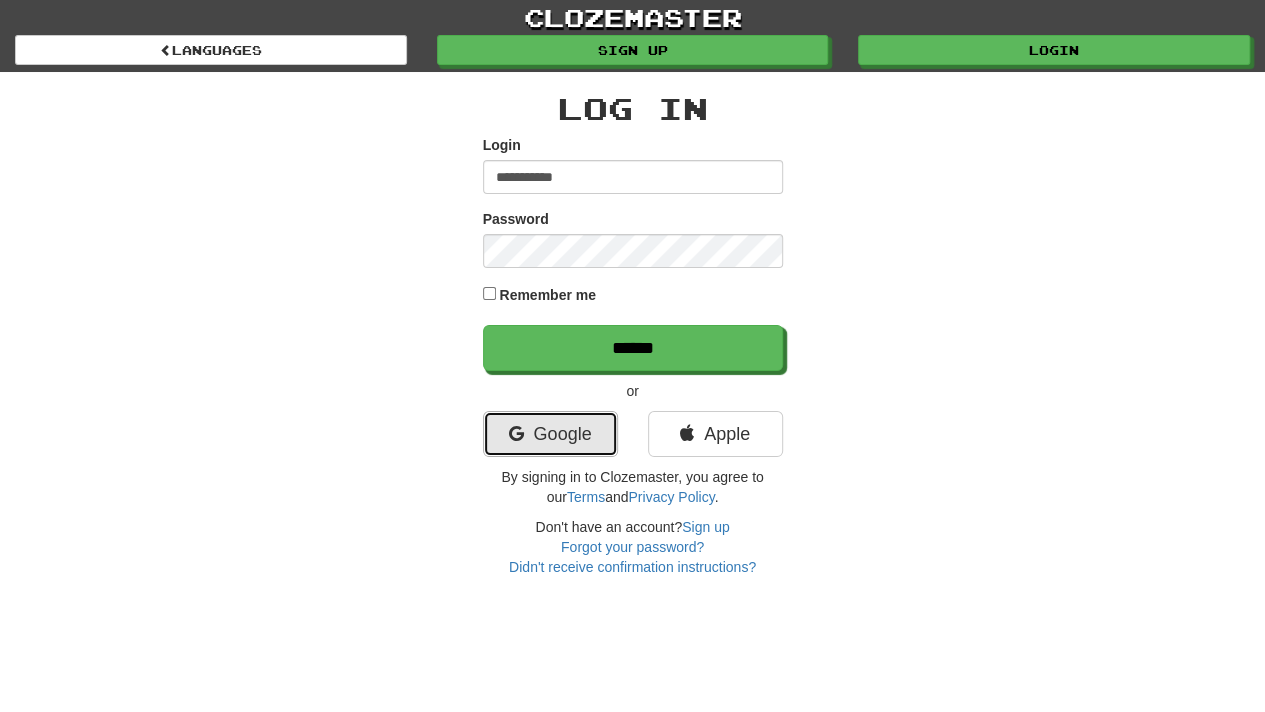 click on "Google" at bounding box center [550, 434] 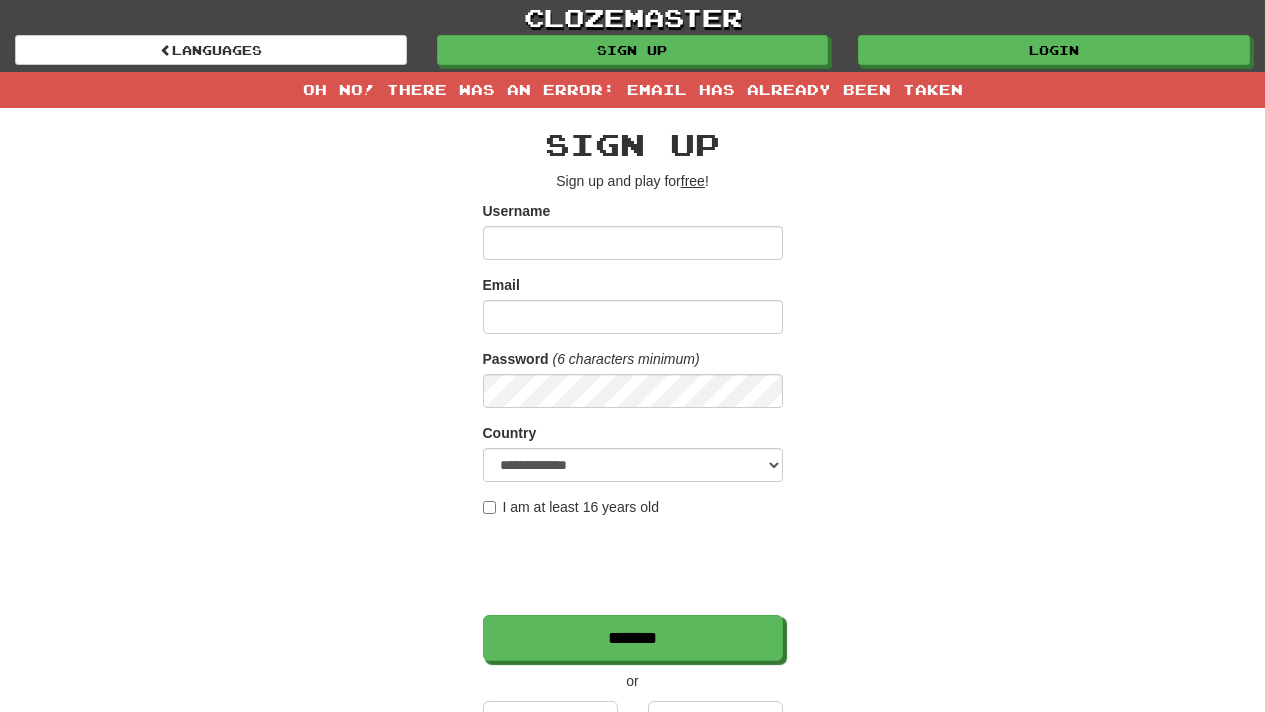 scroll, scrollTop: 0, scrollLeft: 0, axis: both 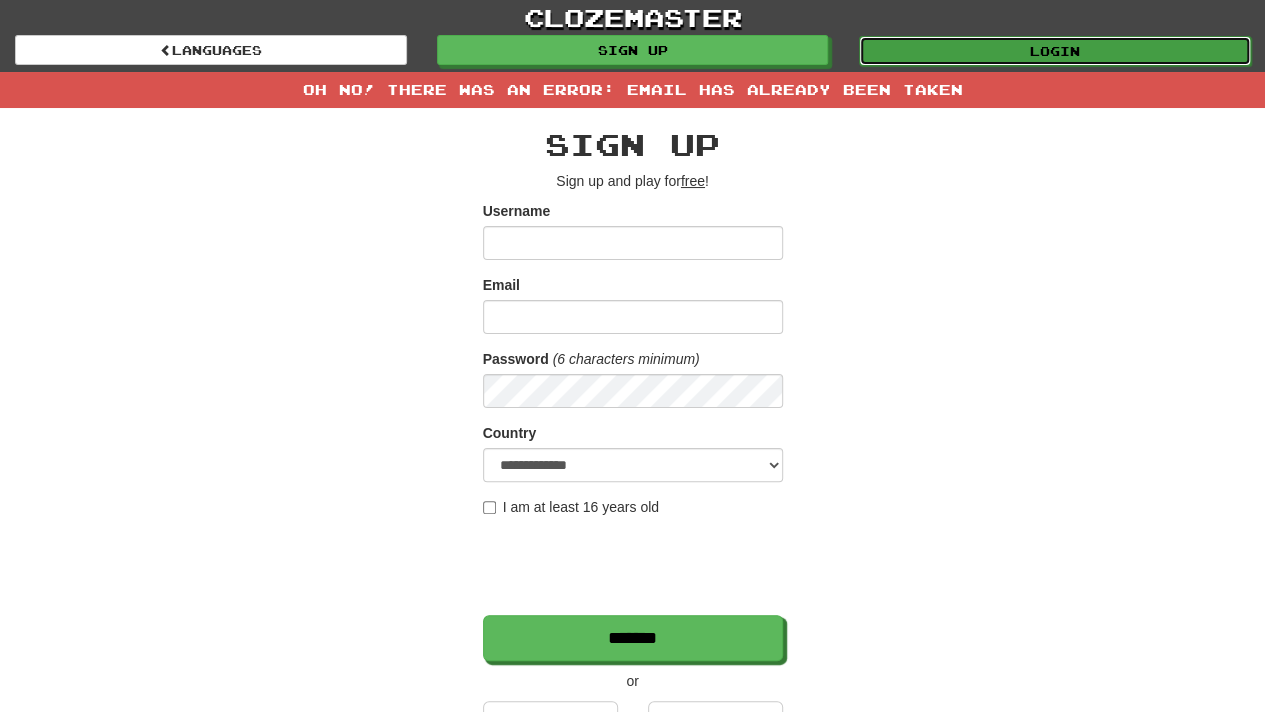 click on "Login" at bounding box center [1055, 51] 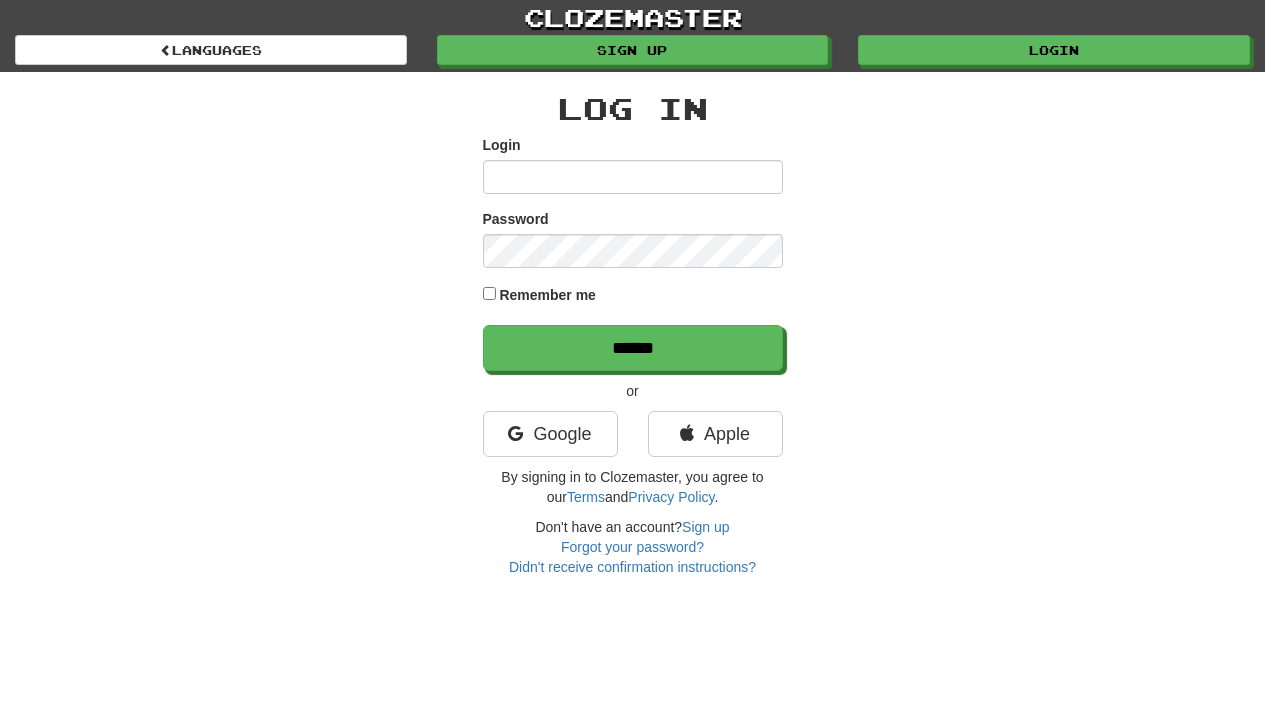 scroll, scrollTop: 0, scrollLeft: 0, axis: both 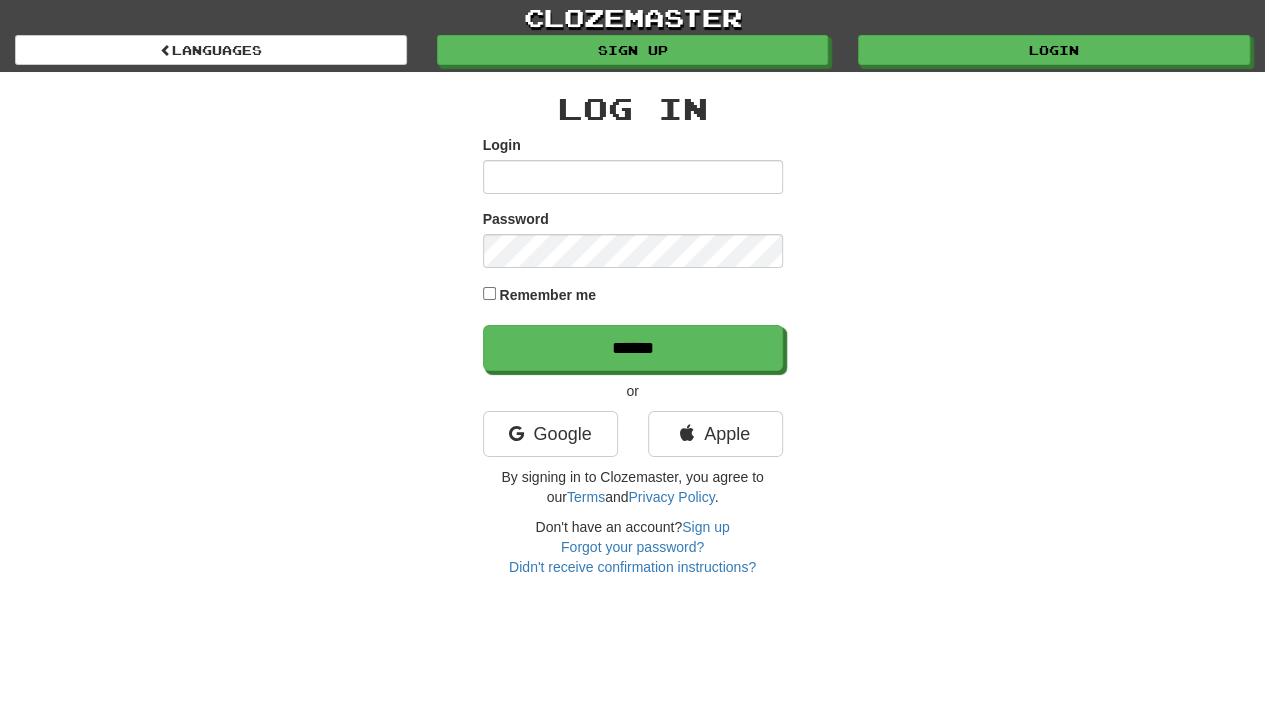 type on "**********" 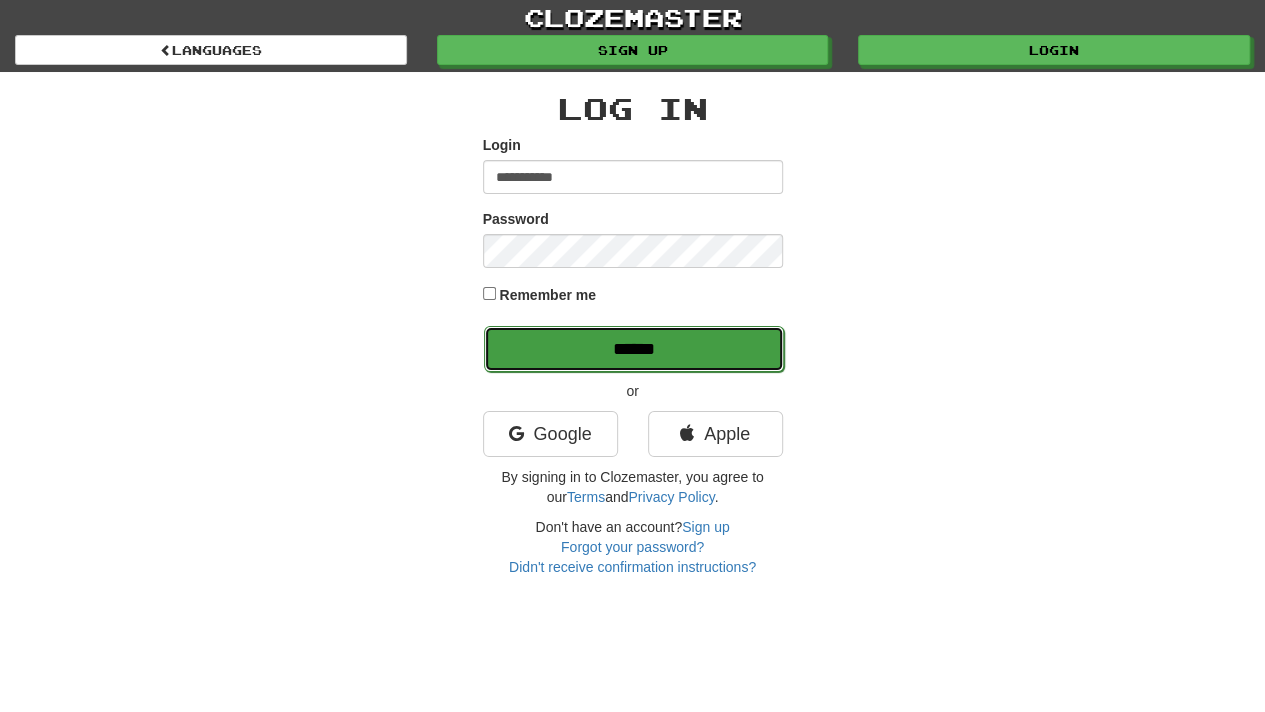 click on "******" at bounding box center [634, 349] 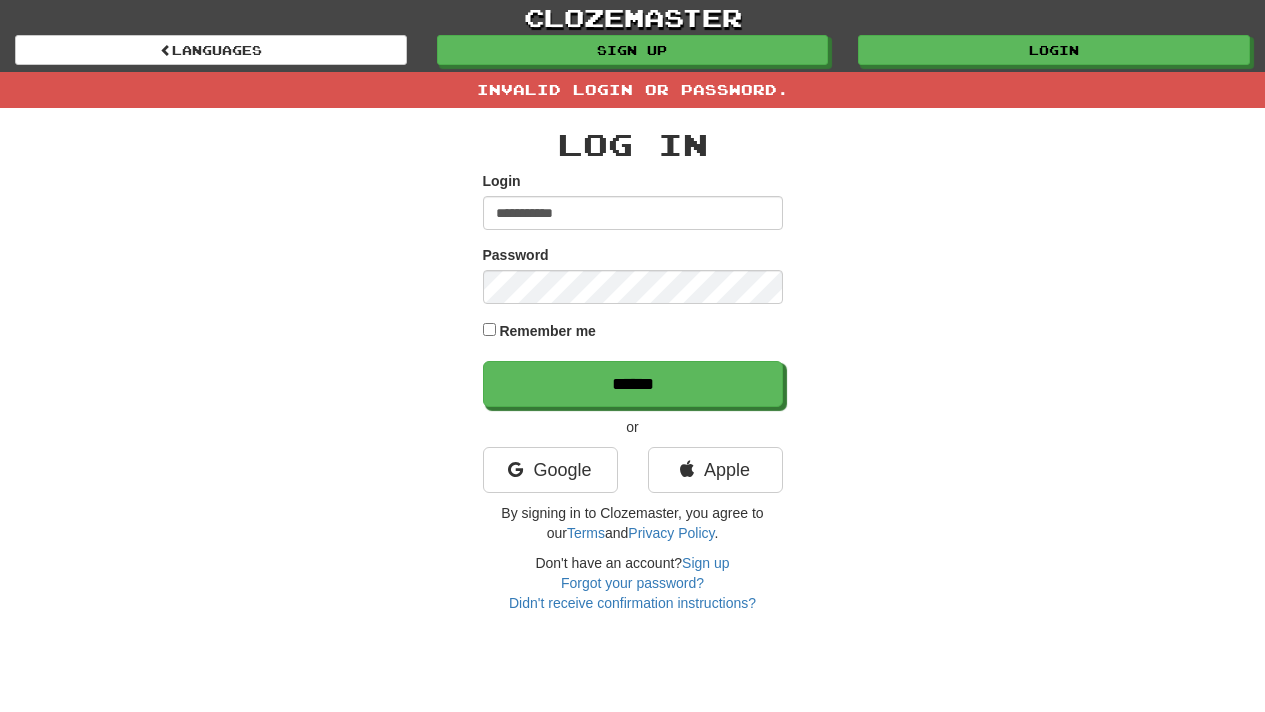 scroll, scrollTop: 0, scrollLeft: 0, axis: both 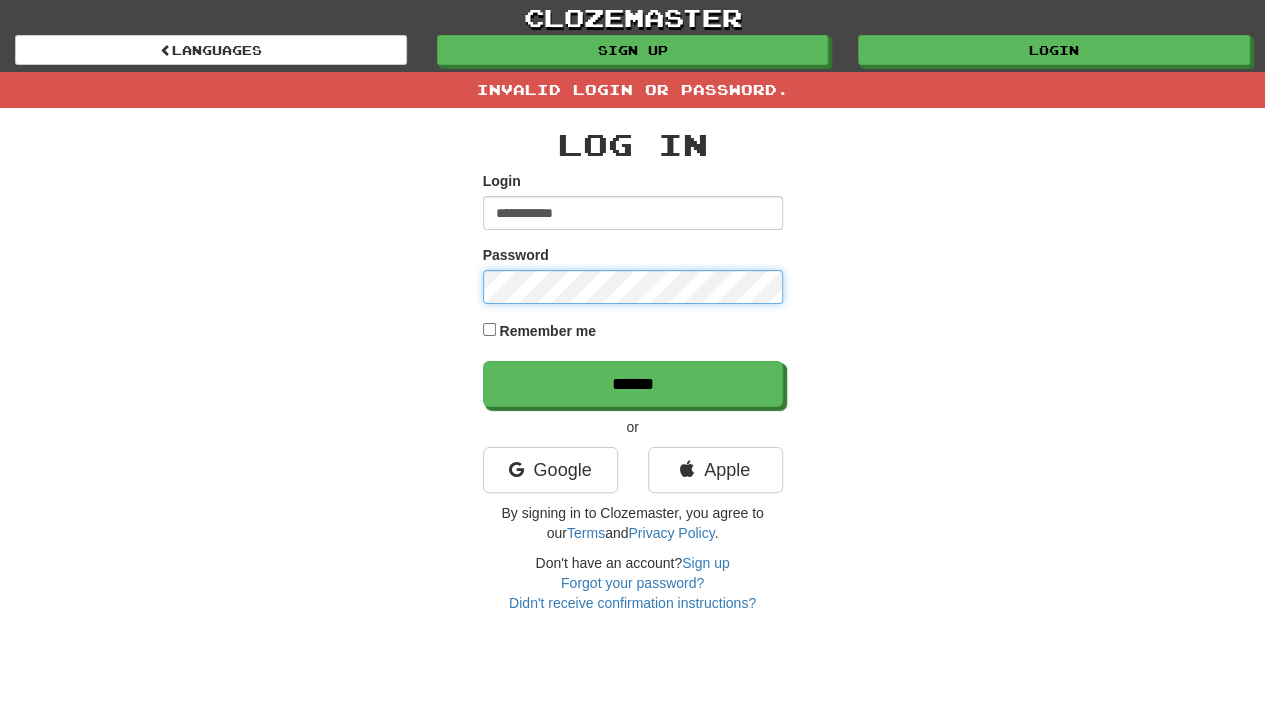 click on "**********" at bounding box center (633, 360) 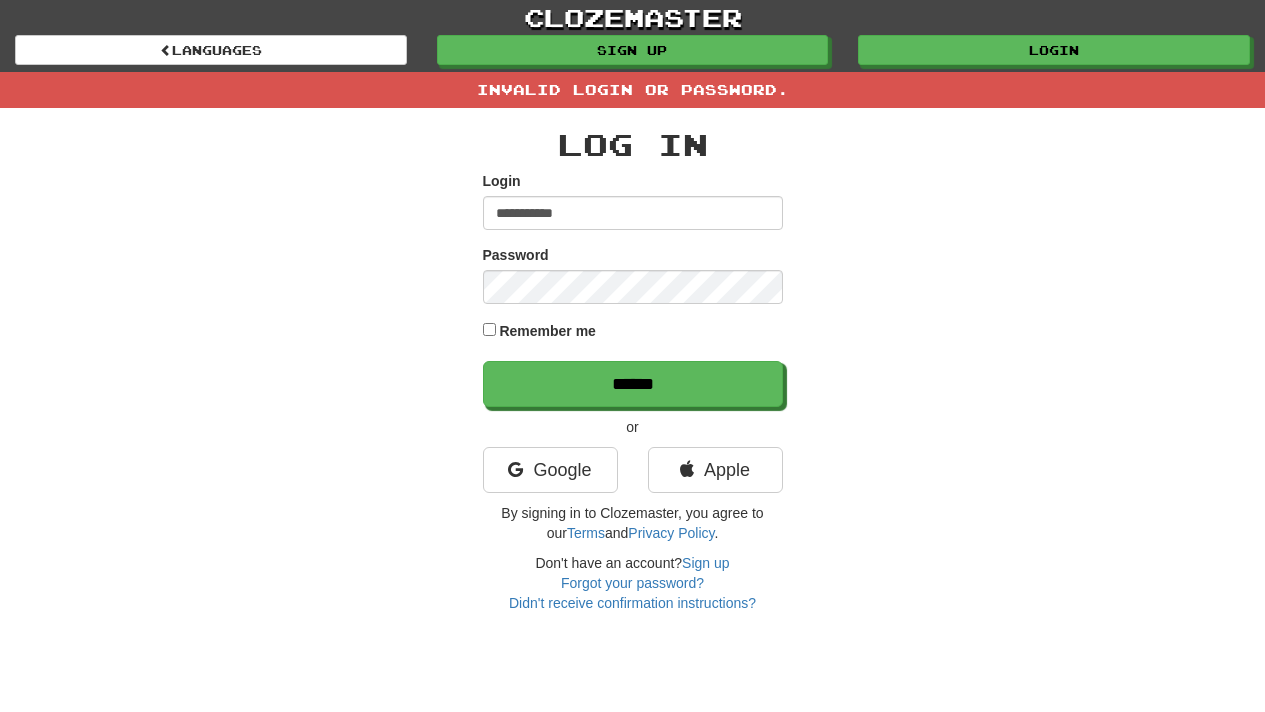 scroll, scrollTop: 0, scrollLeft: 0, axis: both 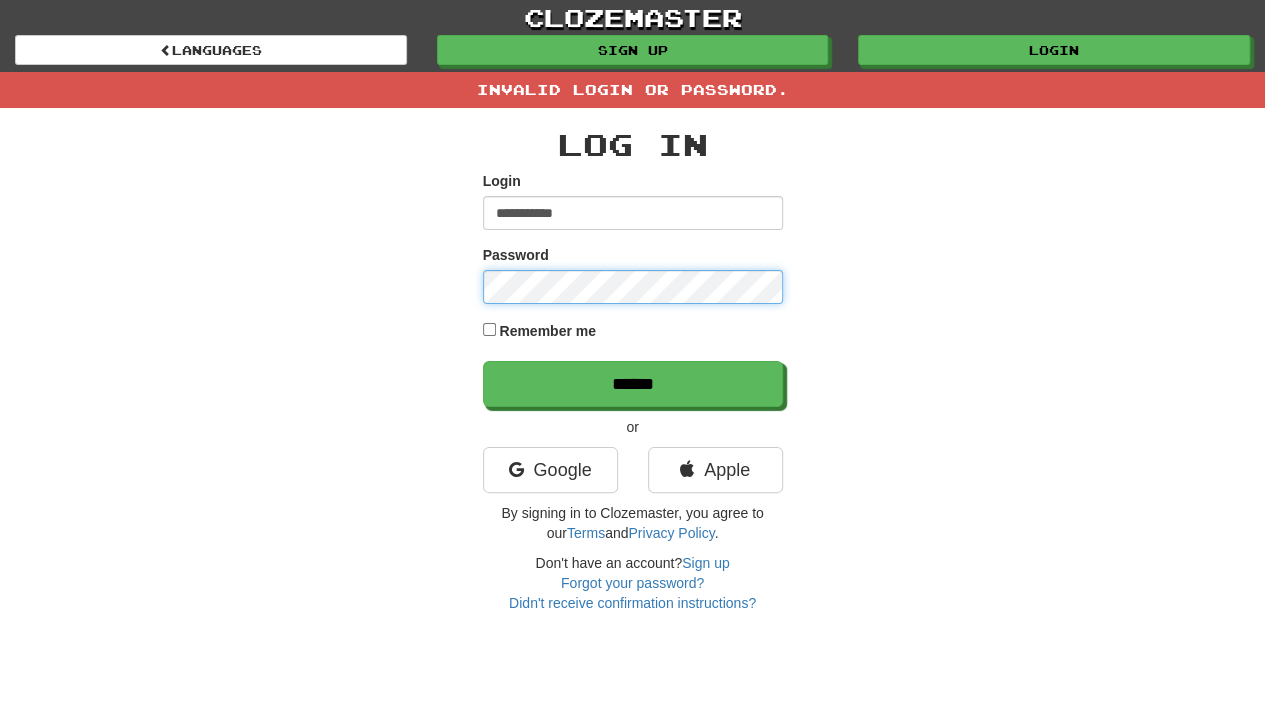 click on "**********" at bounding box center [633, 360] 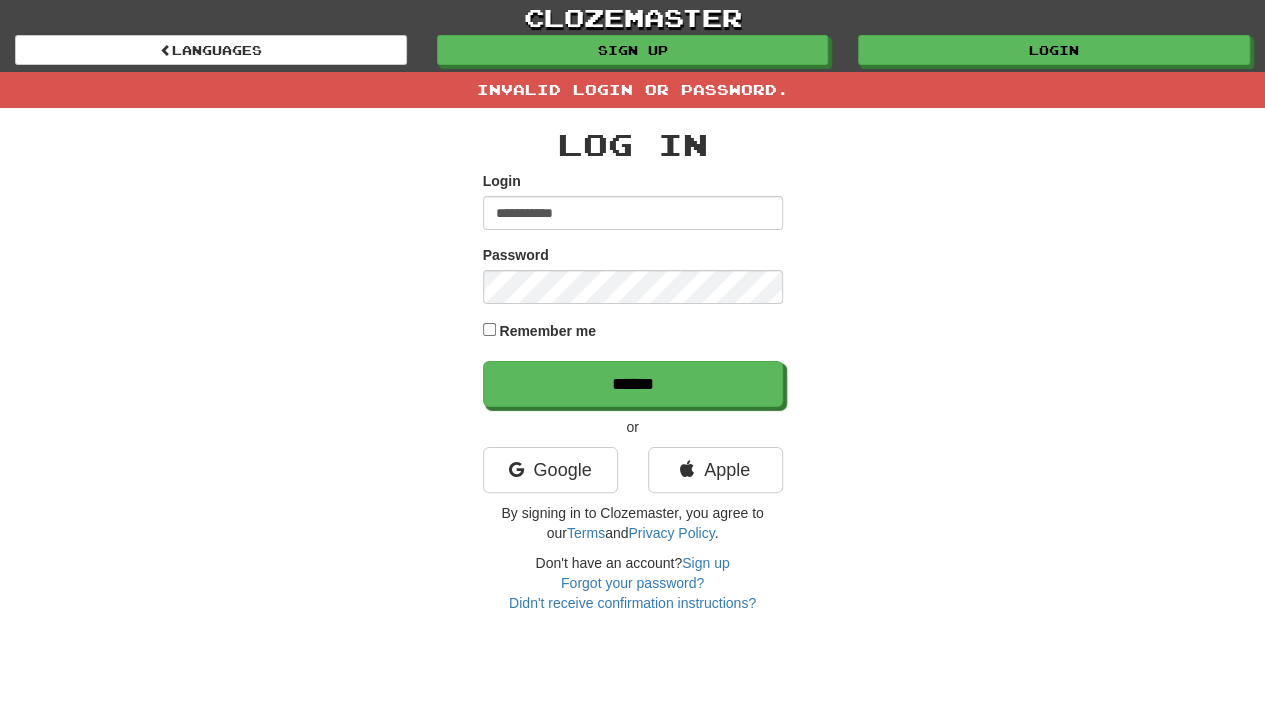 click on "or" at bounding box center [633, 427] 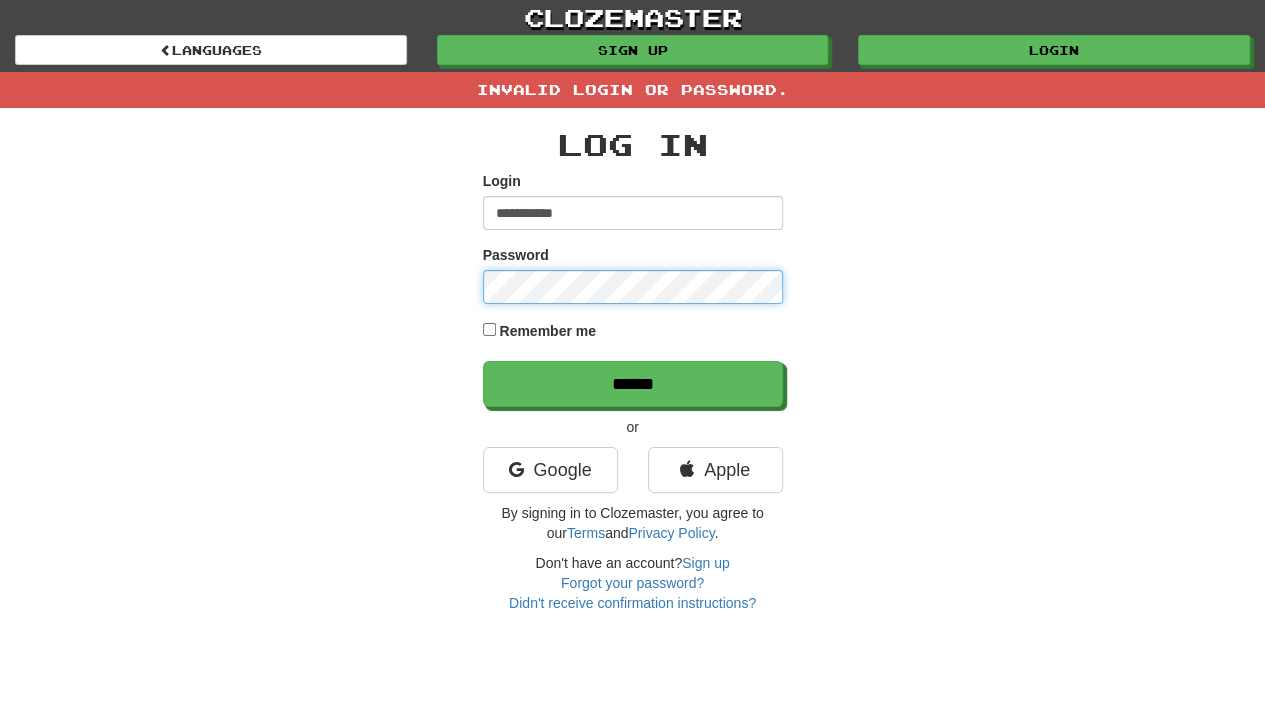 click on "**********" at bounding box center (633, 360) 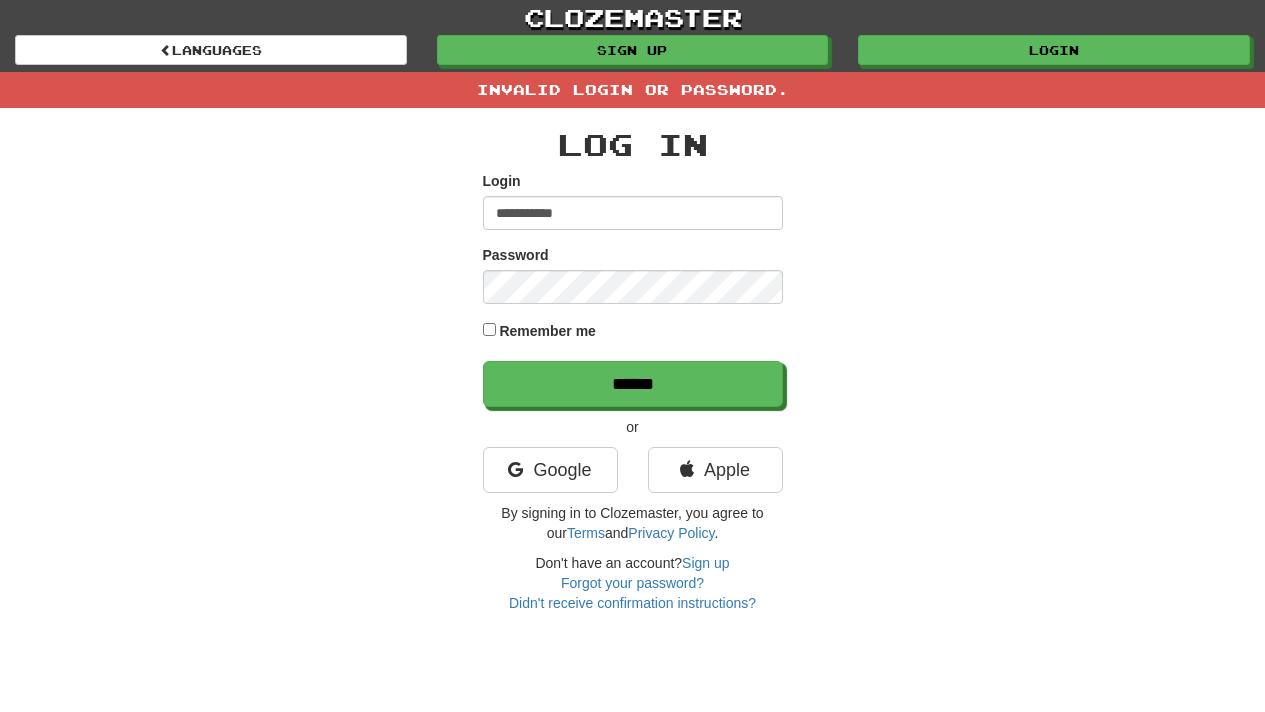 scroll, scrollTop: 0, scrollLeft: 0, axis: both 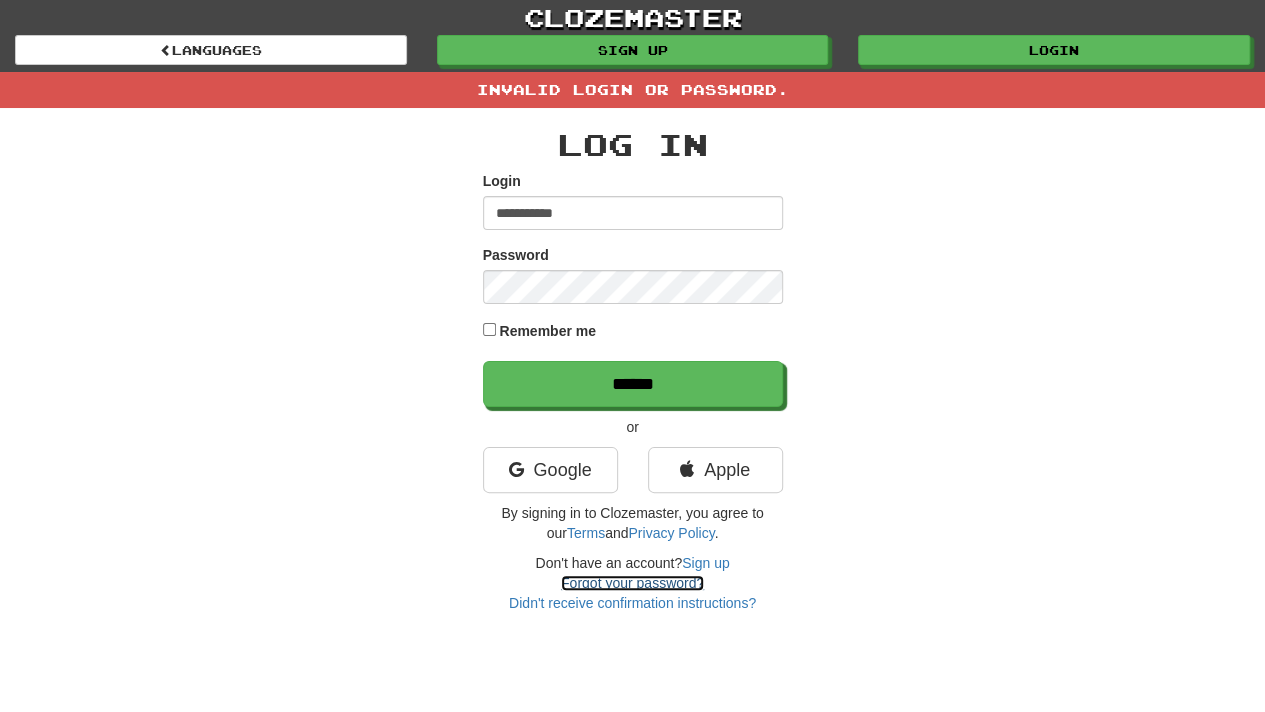 click on "Forgot your password?" at bounding box center [632, 583] 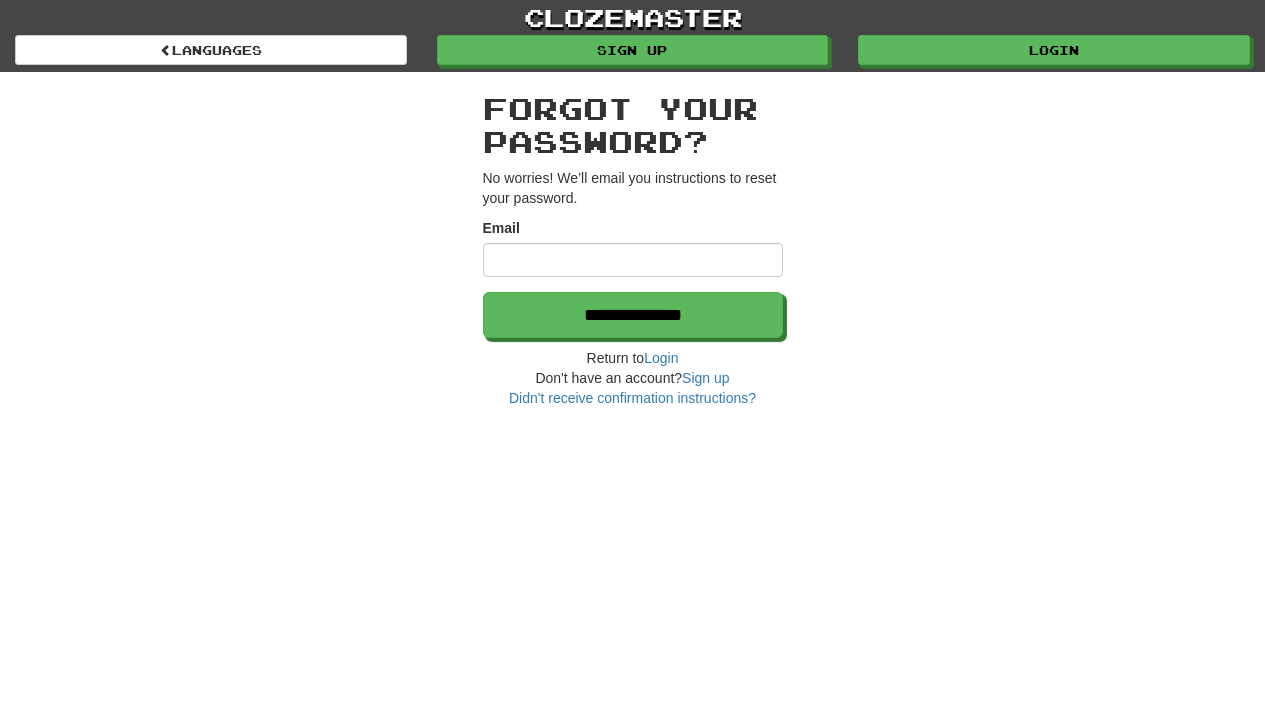 scroll, scrollTop: 0, scrollLeft: 0, axis: both 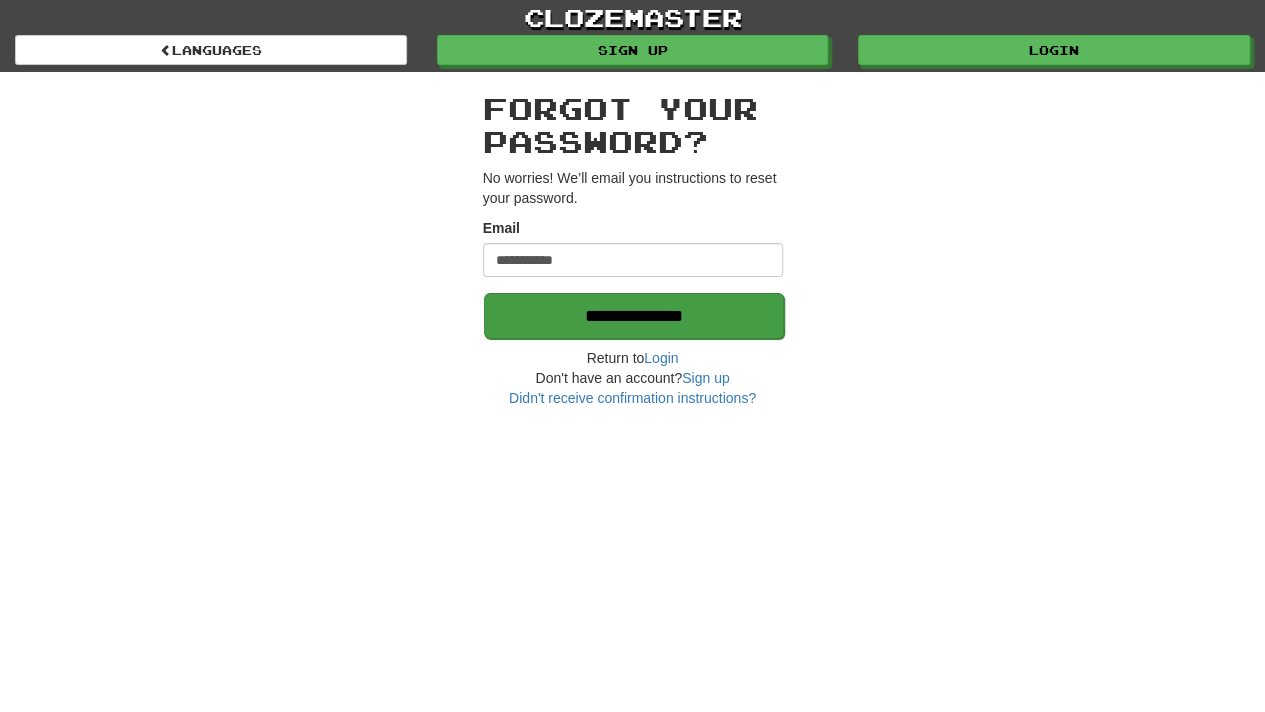 type on "**********" 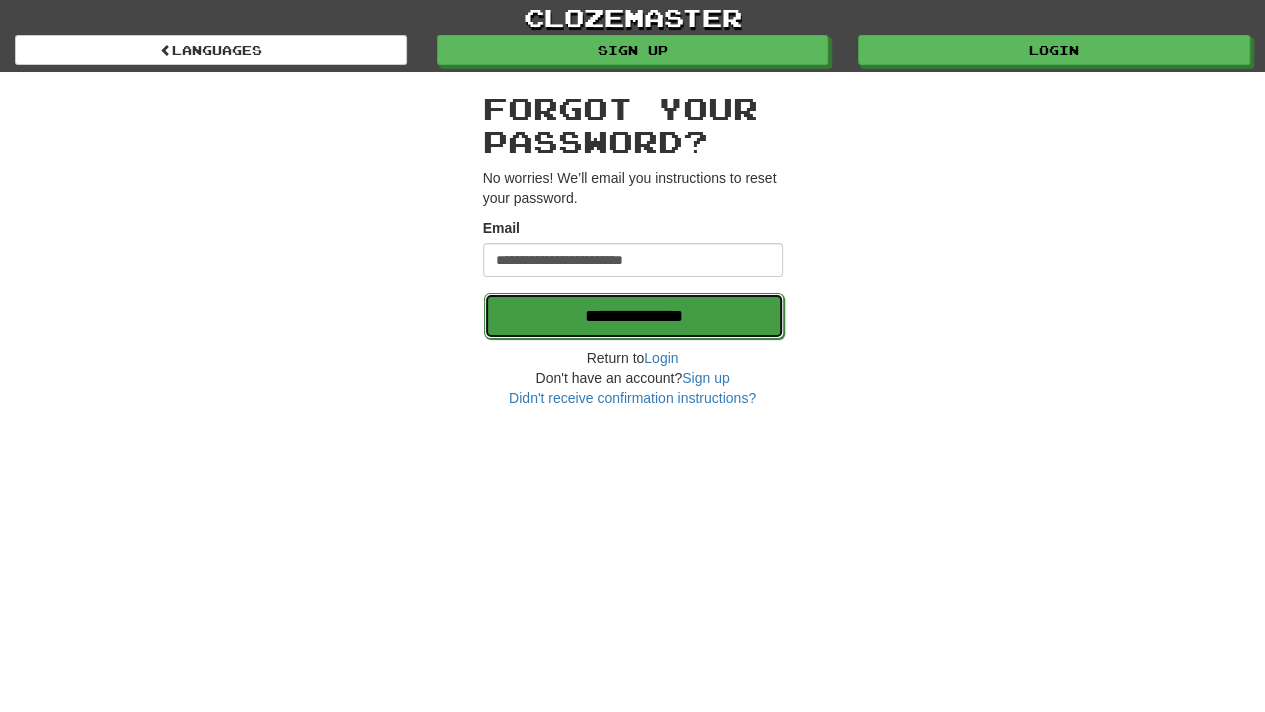click on "**********" at bounding box center (634, 316) 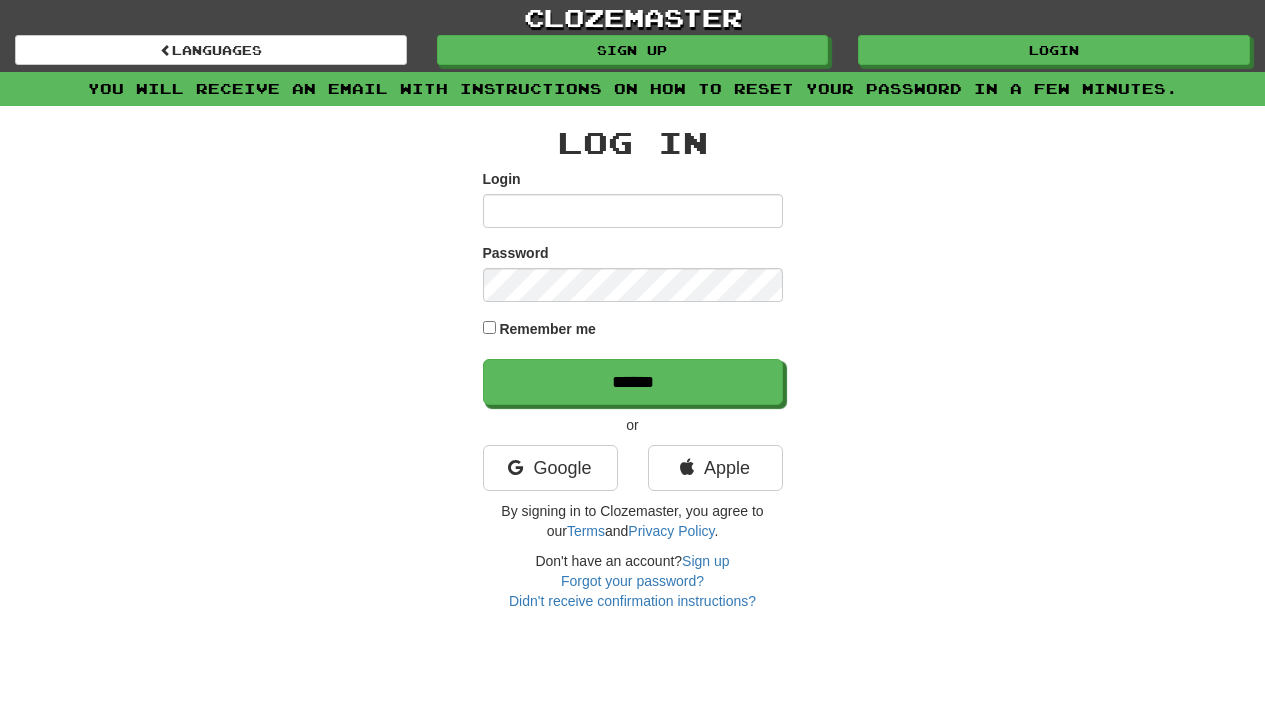 scroll, scrollTop: 0, scrollLeft: 0, axis: both 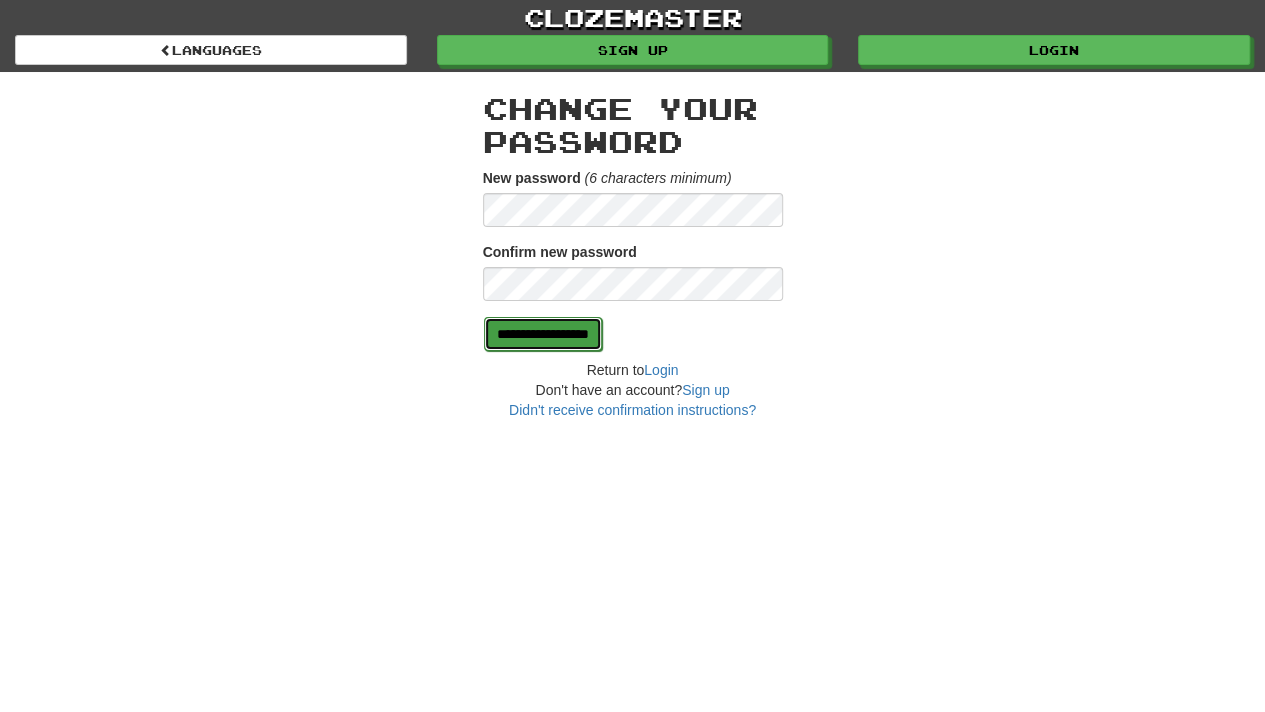 click on "**********" at bounding box center [543, 334] 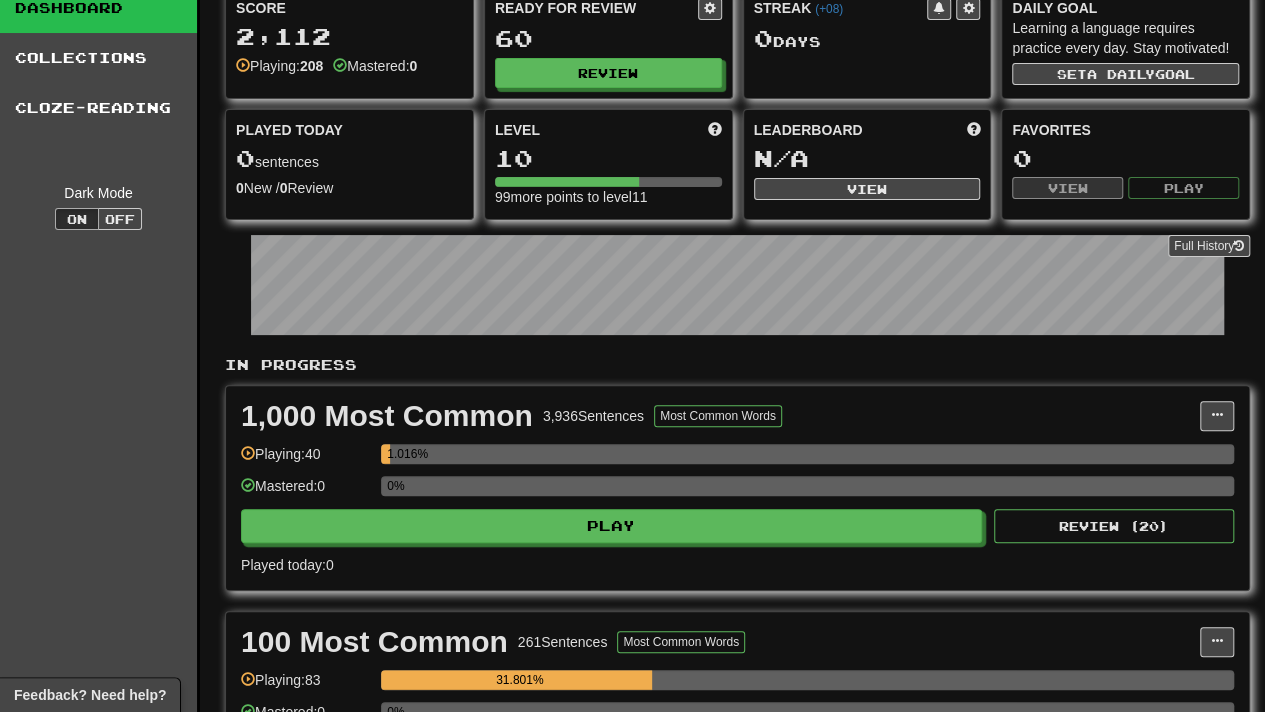 scroll, scrollTop: 0, scrollLeft: 0, axis: both 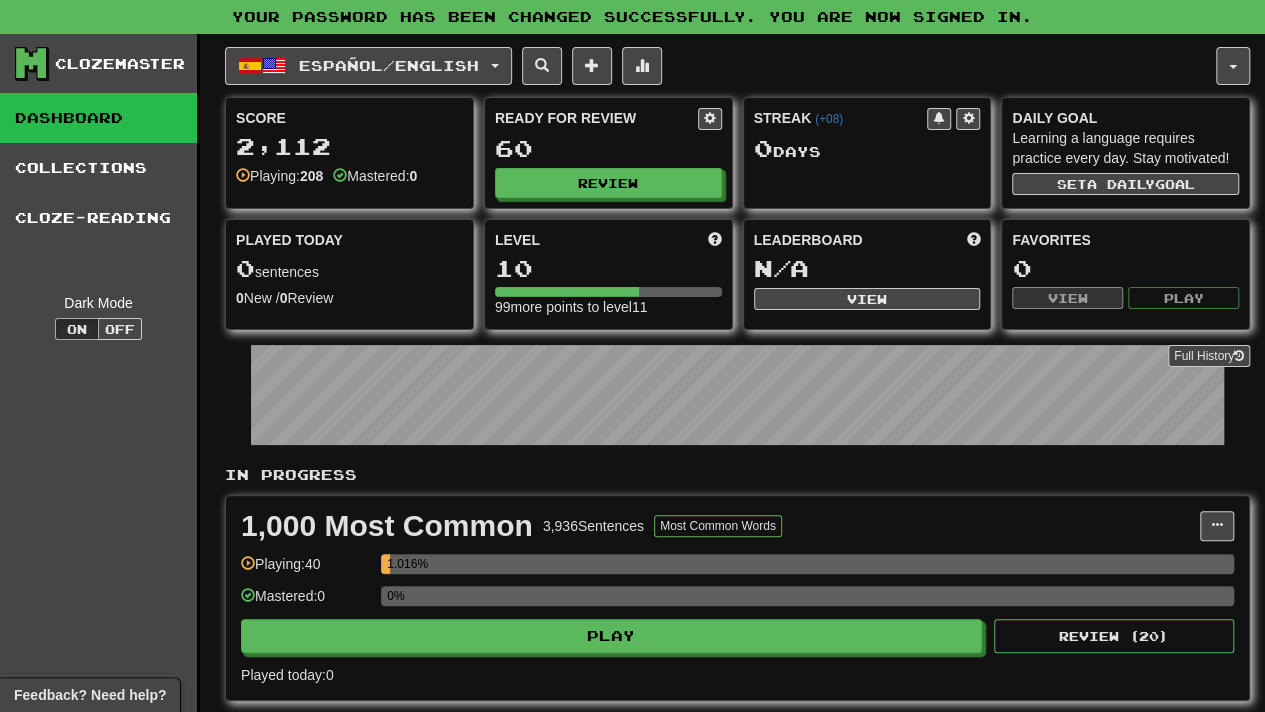 click on "Your password has been changed successfully. You are now signed in." at bounding box center [632, 17] 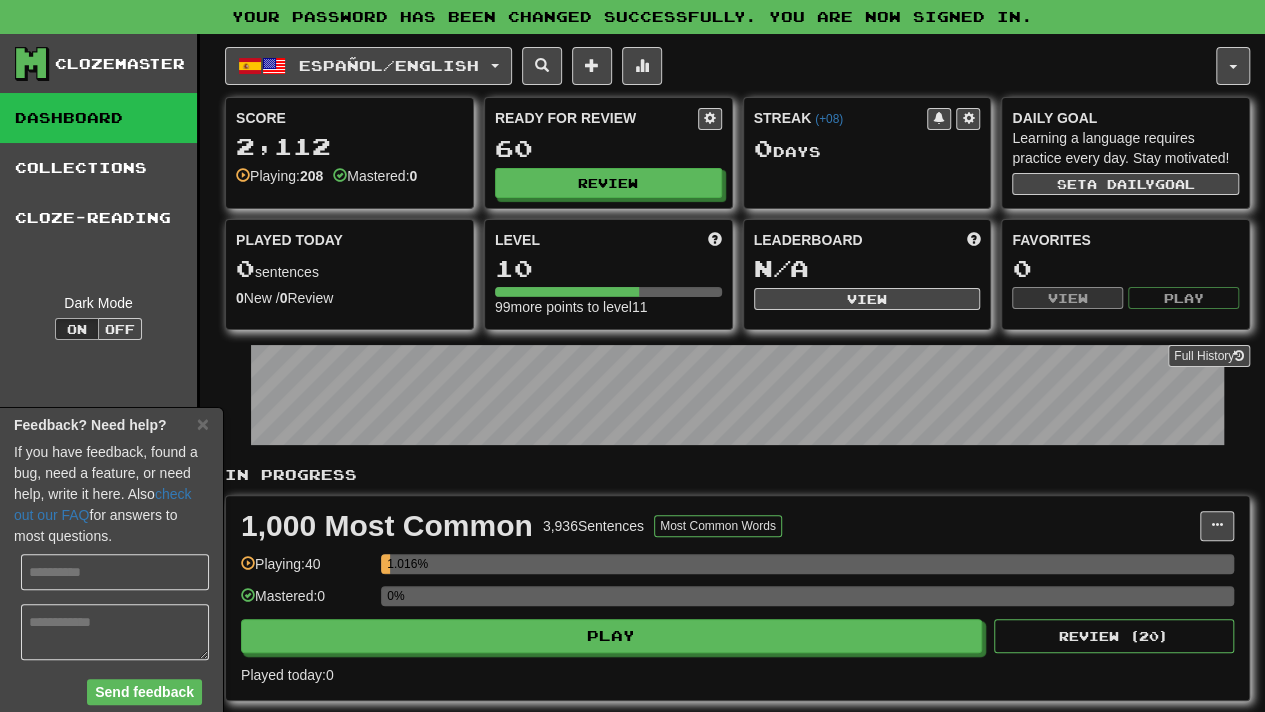 click on "Clozemaster Dashboard Collections Cloze-Reading Dark Mode On Off" at bounding box center [100, 651] 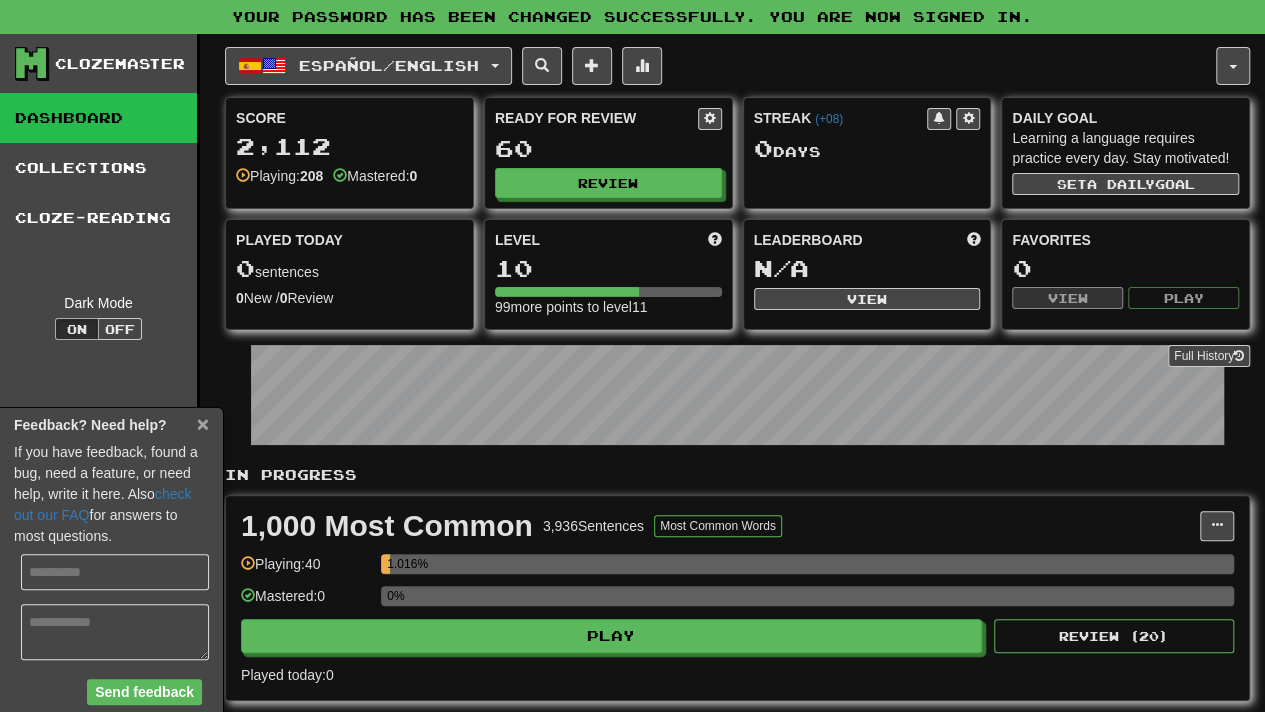click on "×" at bounding box center (203, 423) 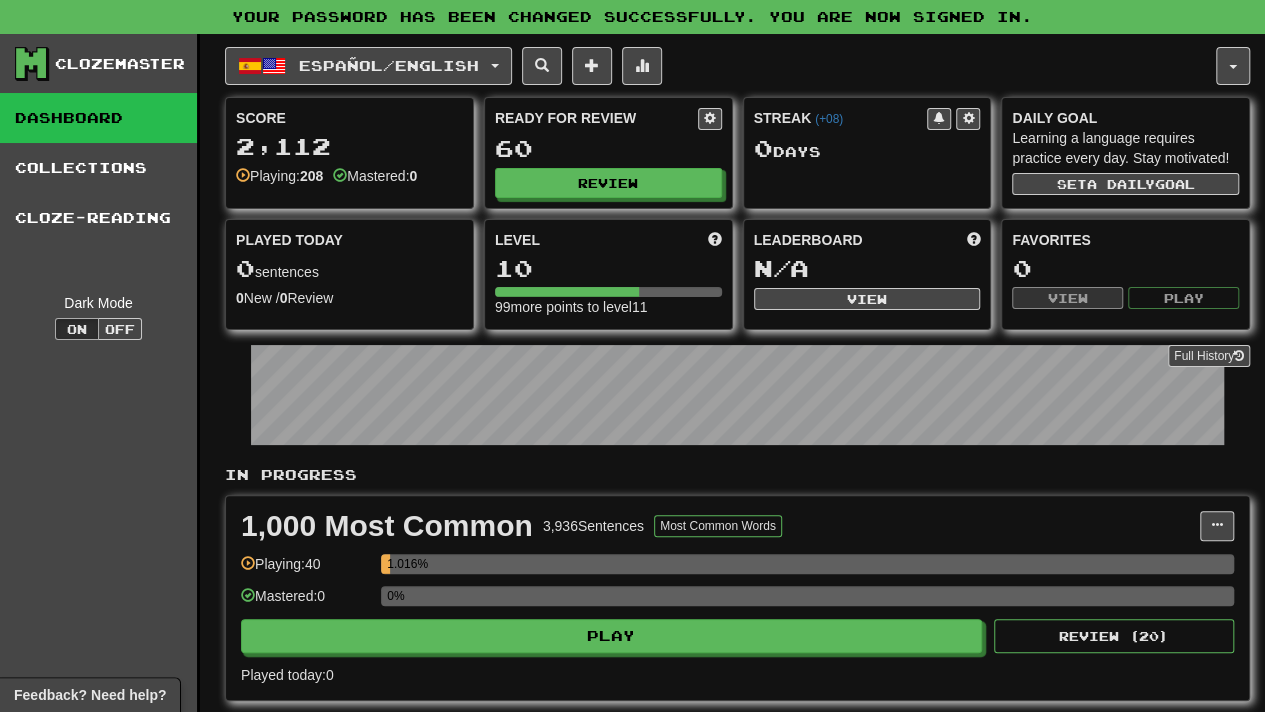 click on "Clozemaster" at bounding box center (106, 64) 